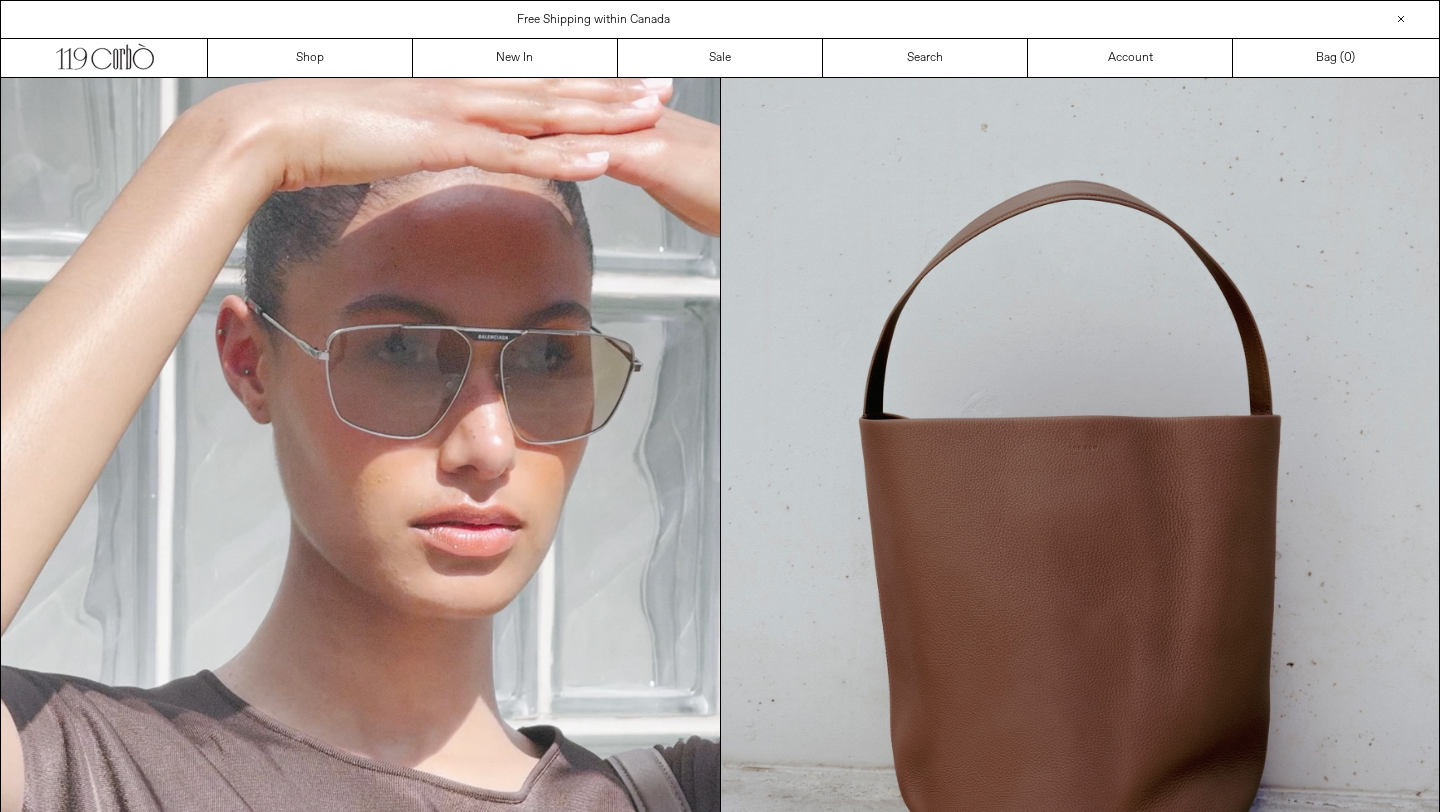 scroll, scrollTop: 0, scrollLeft: 0, axis: both 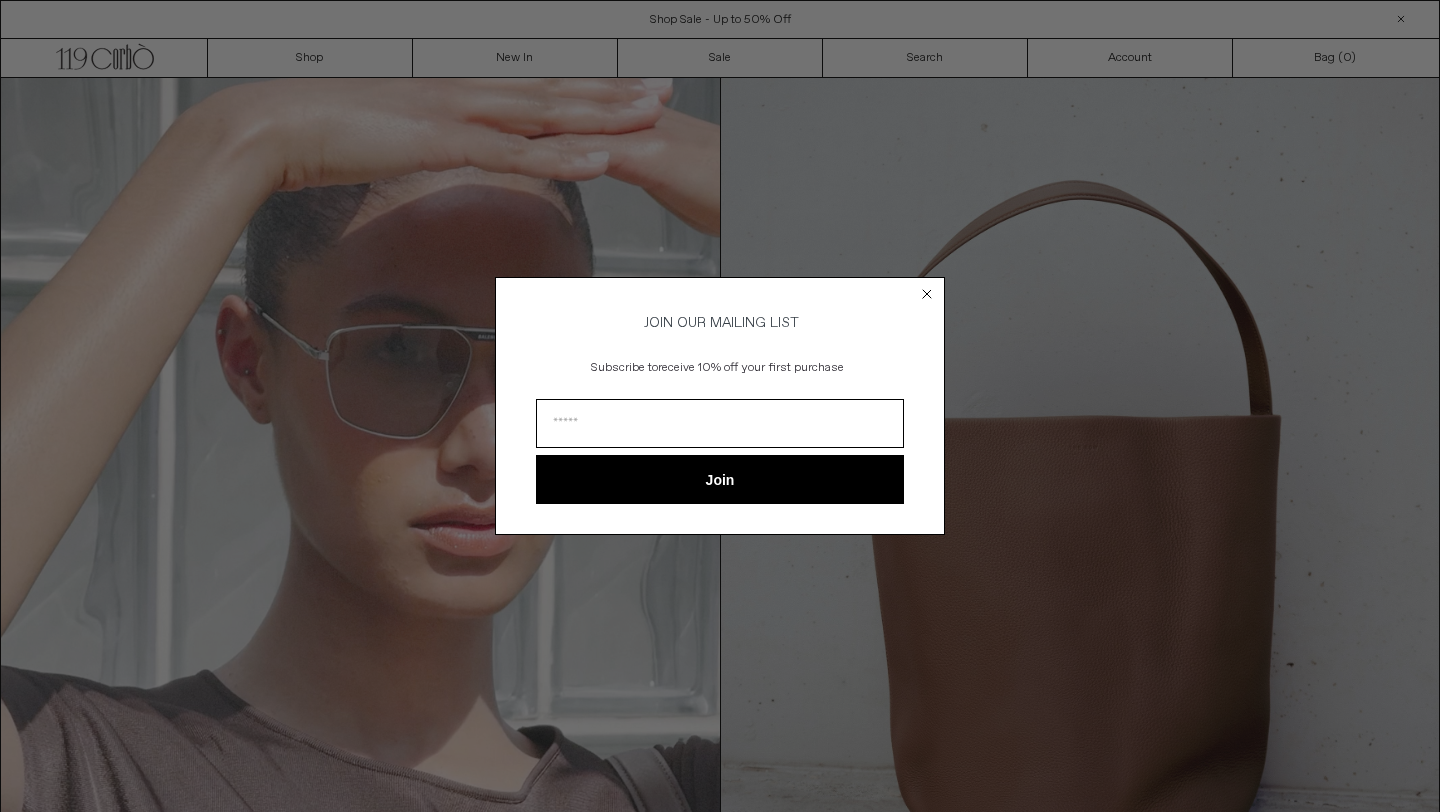 click 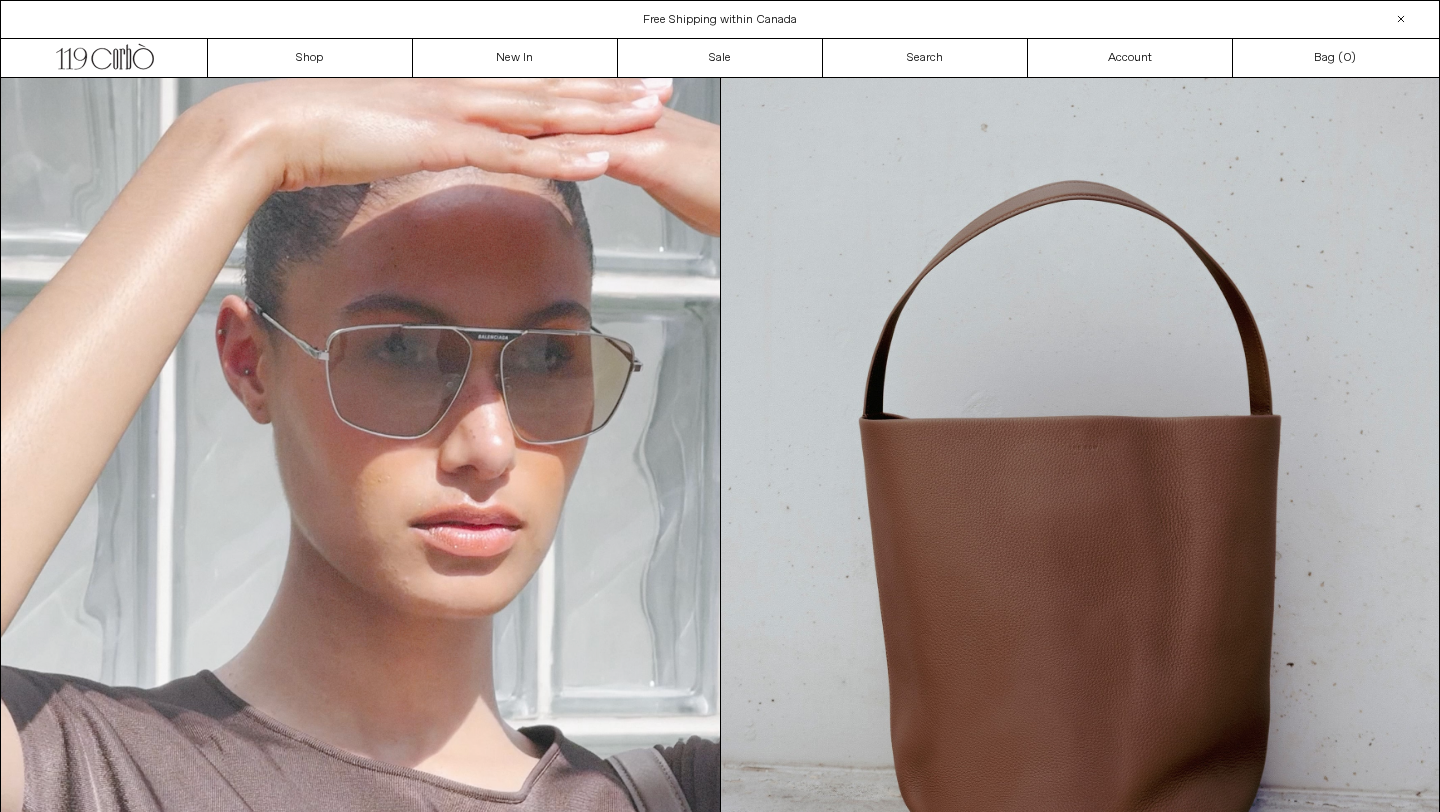 scroll, scrollTop: 0, scrollLeft: 0, axis: both 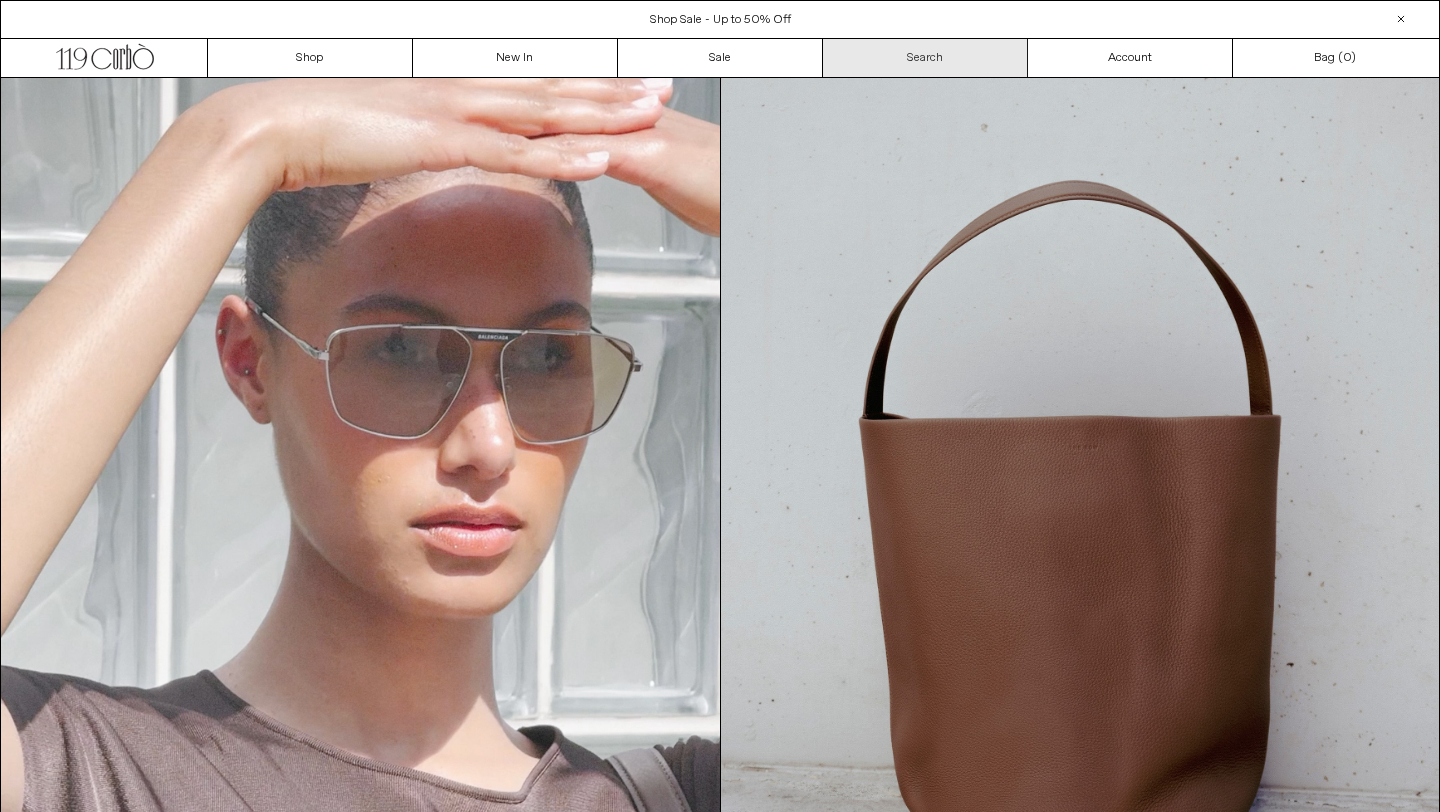click on "Search" at bounding box center [925, 58] 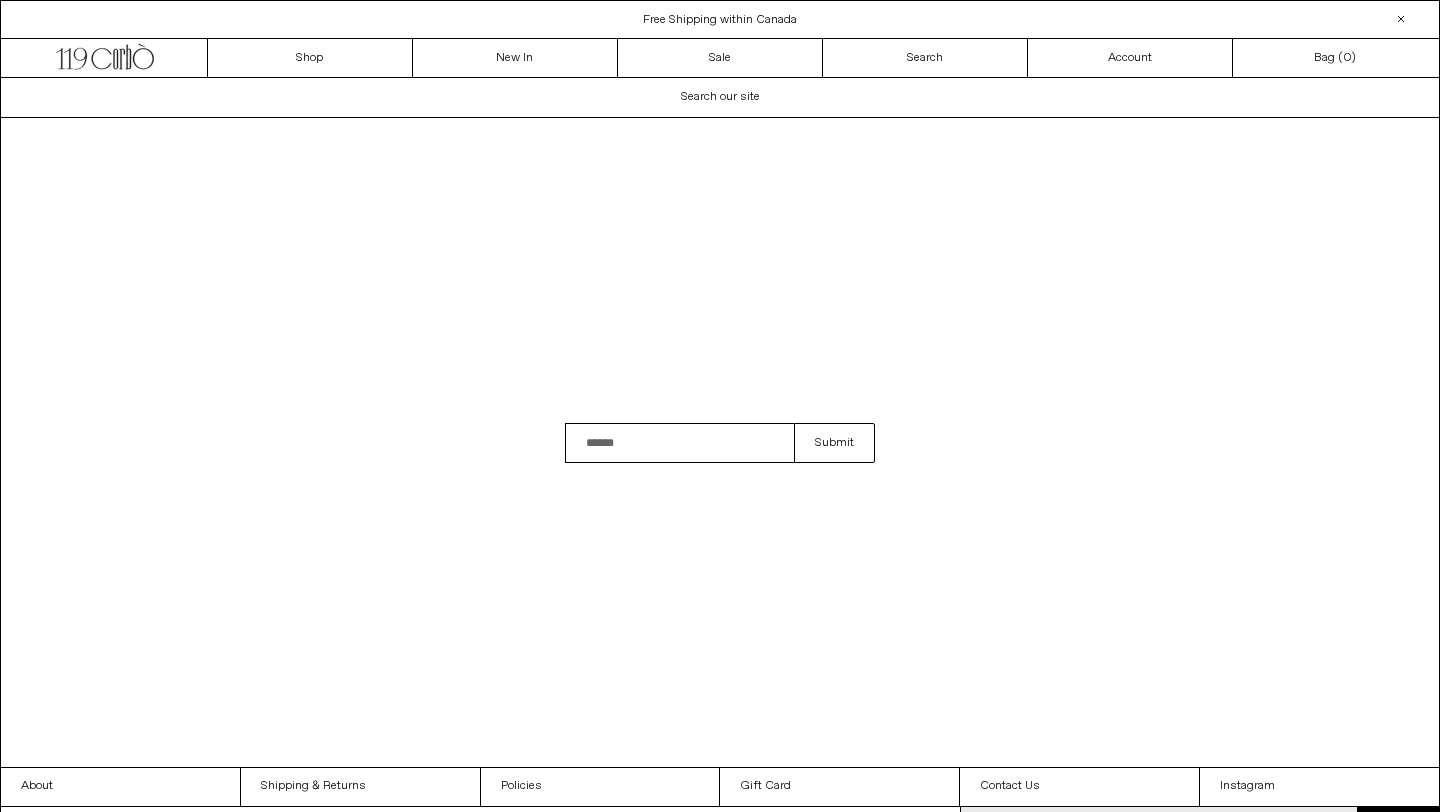 scroll, scrollTop: 0, scrollLeft: 0, axis: both 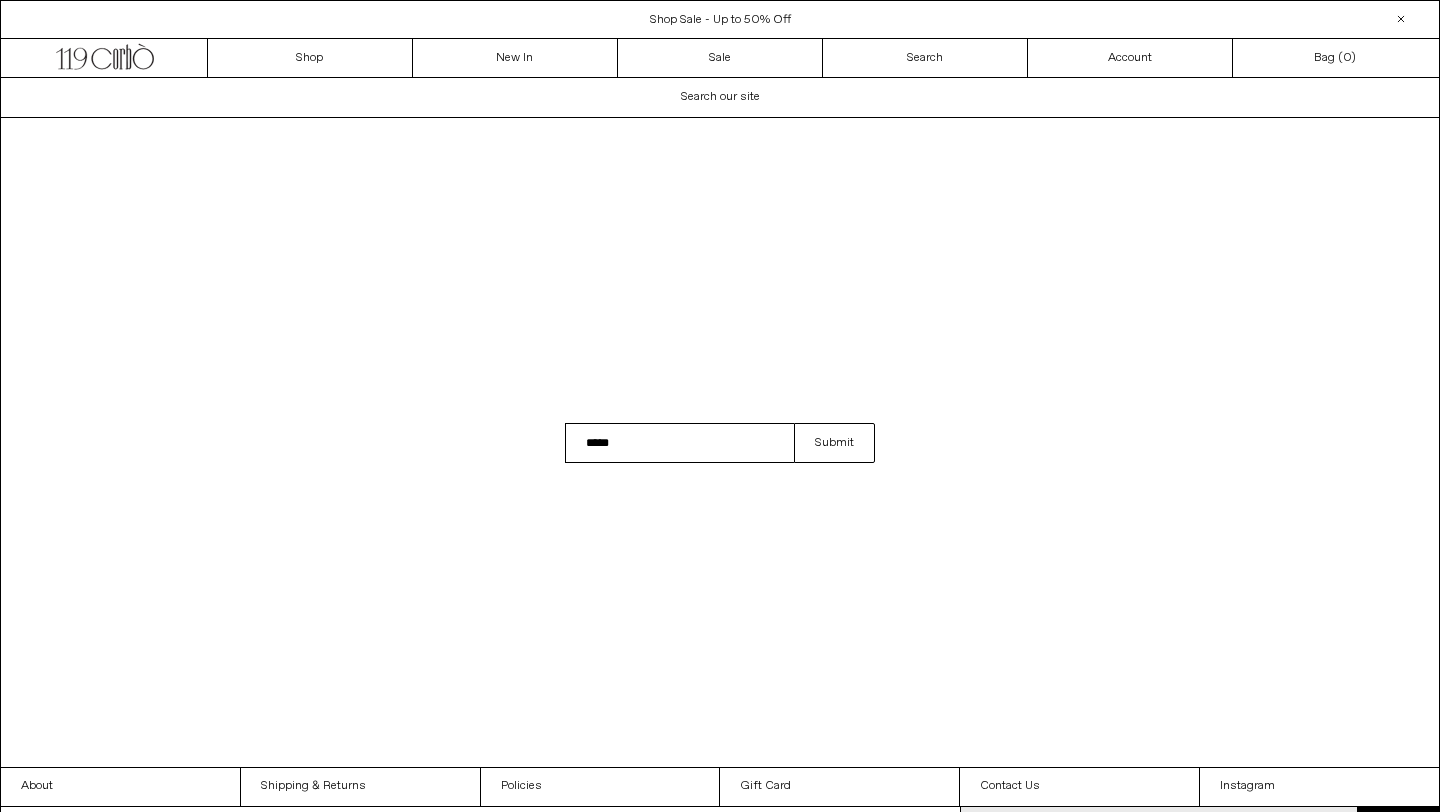 type on "*****" 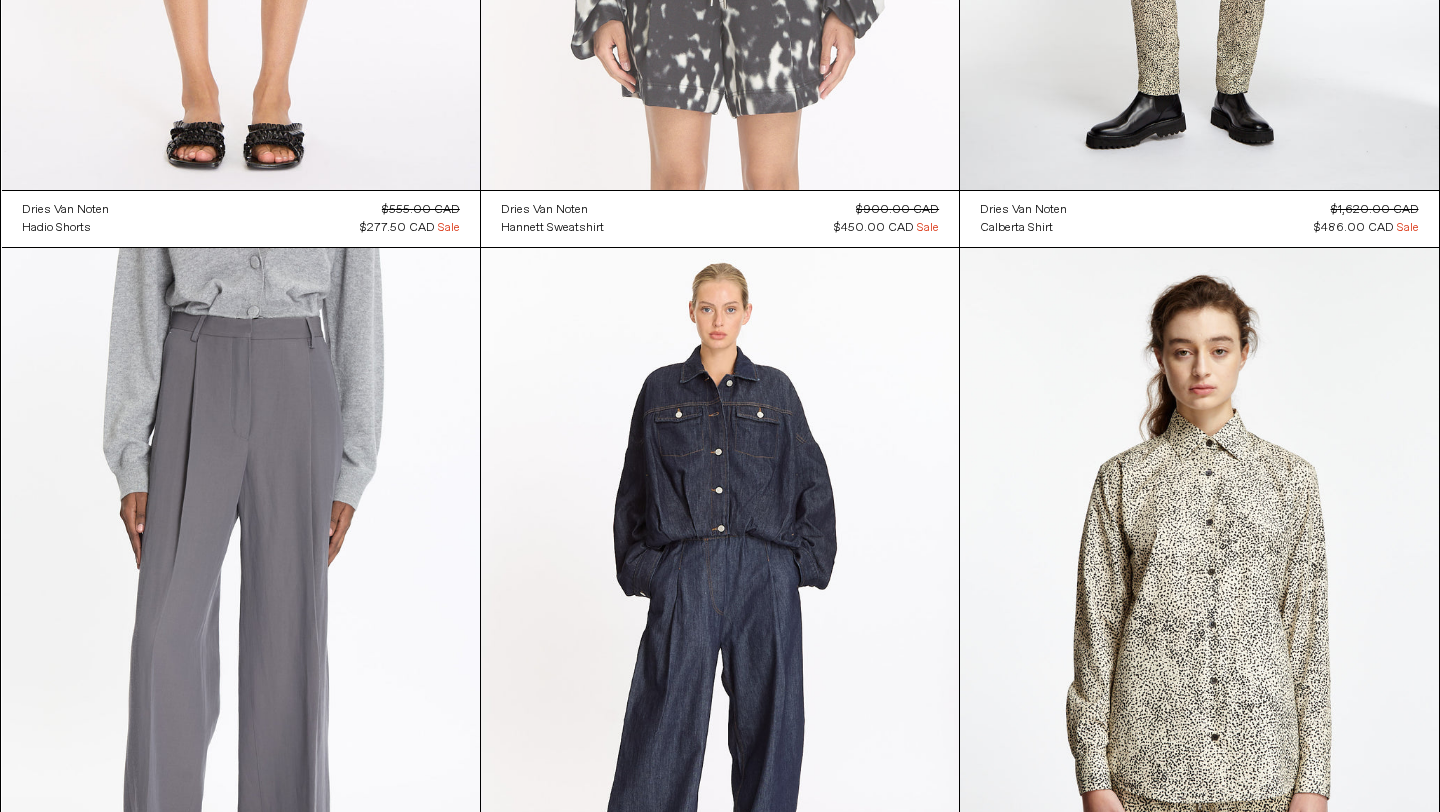 scroll, scrollTop: 0, scrollLeft: 0, axis: both 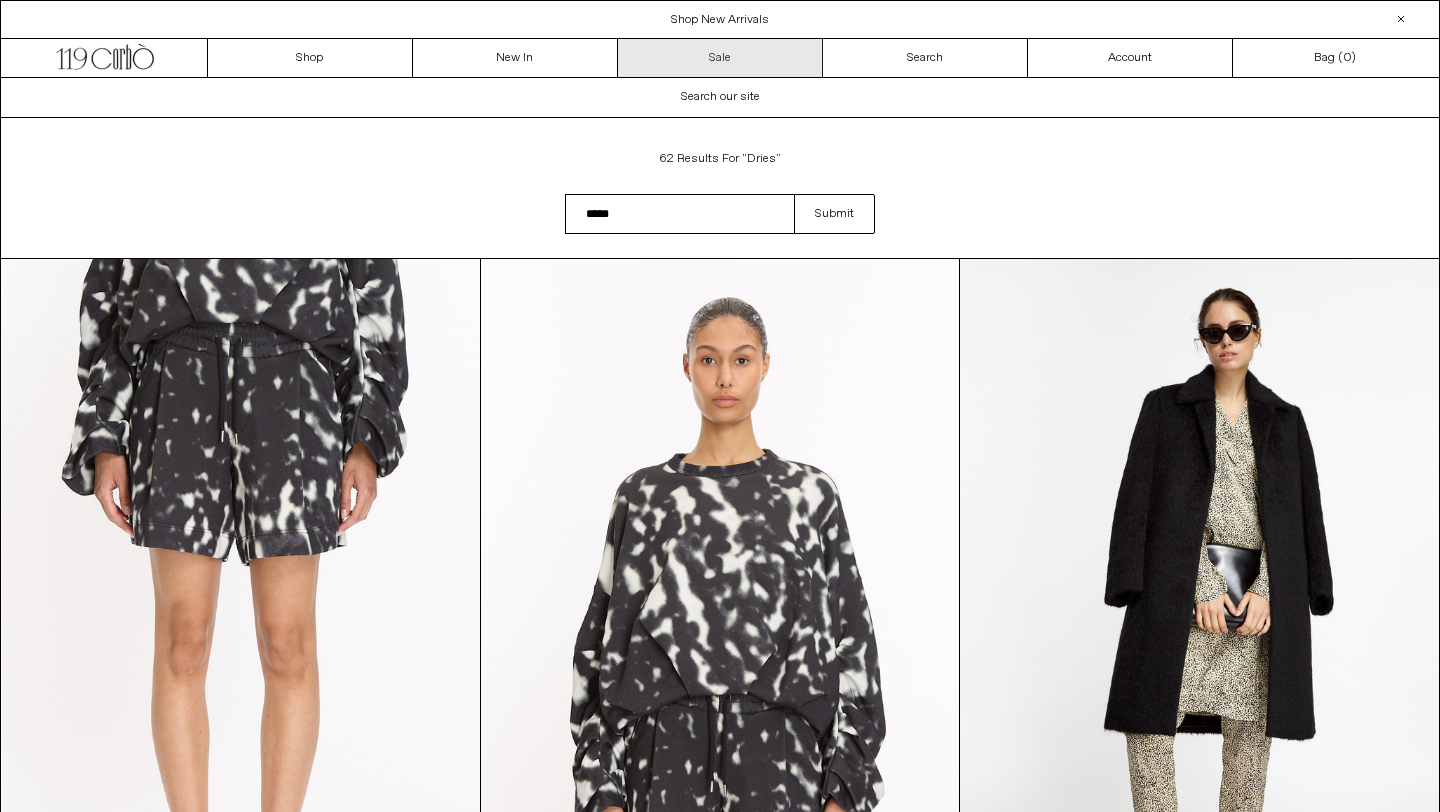 click on "Sale" at bounding box center (720, 58) 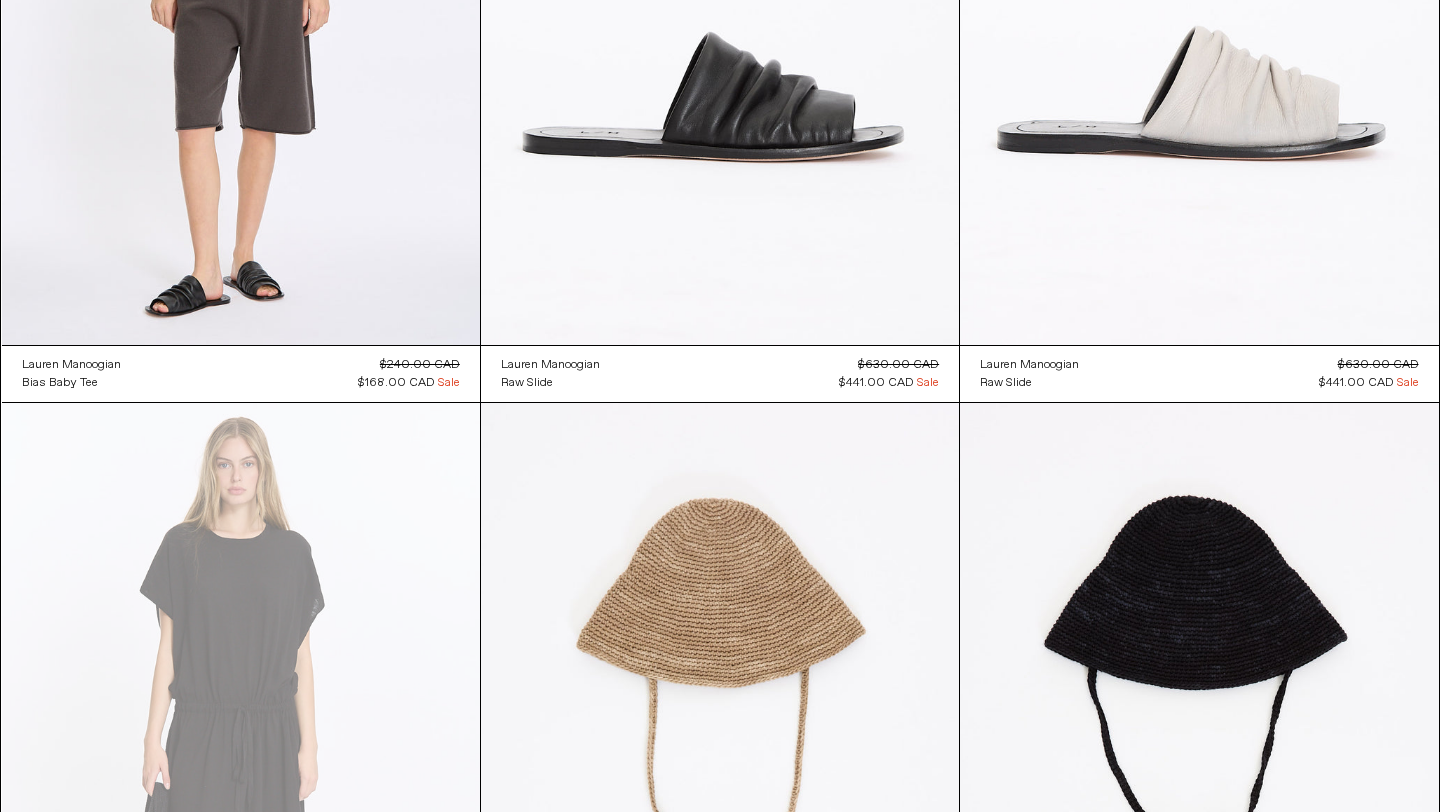 scroll, scrollTop: 0, scrollLeft: 0, axis: both 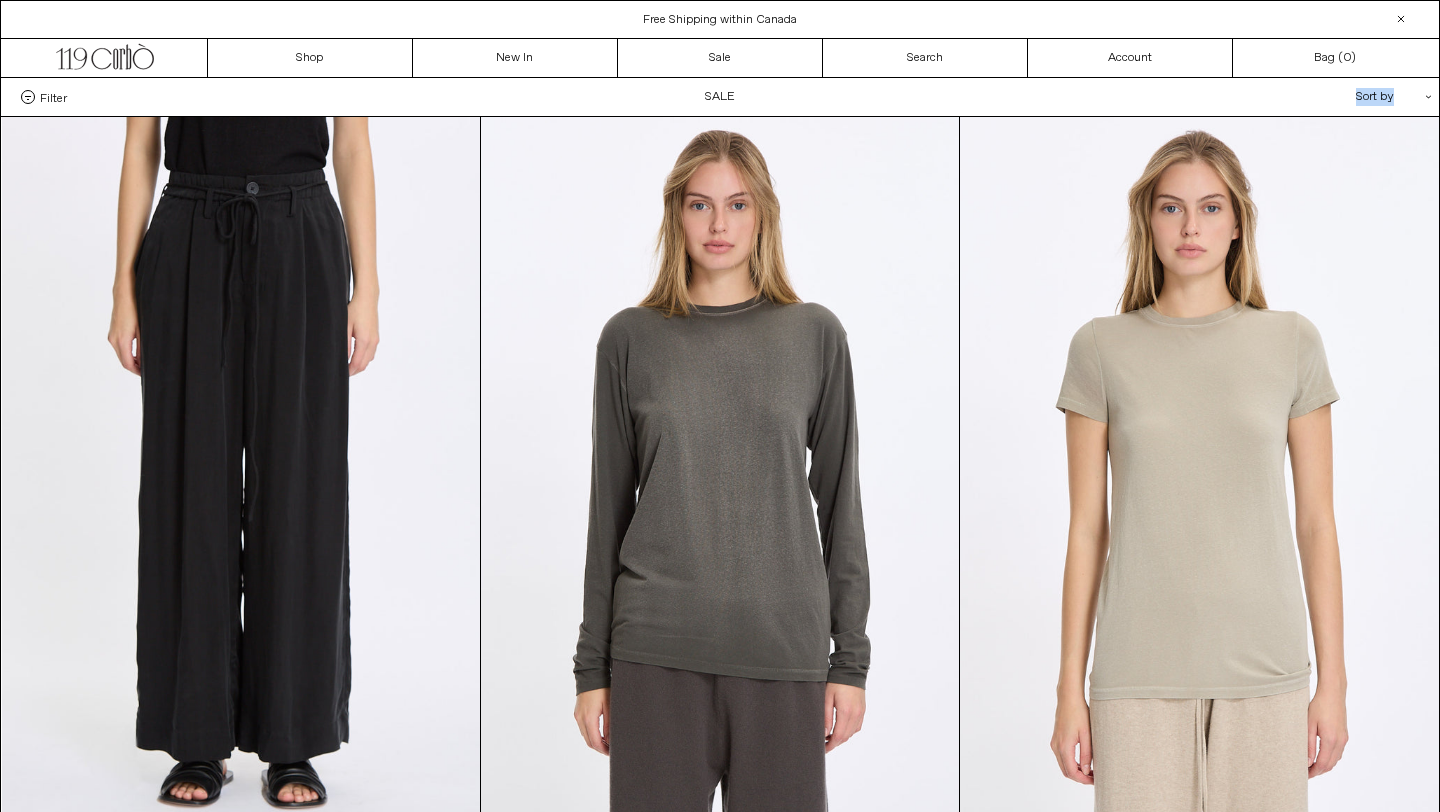 click on "Sort by  .cls-1{fill:#231f20}" at bounding box center (1329, 97) 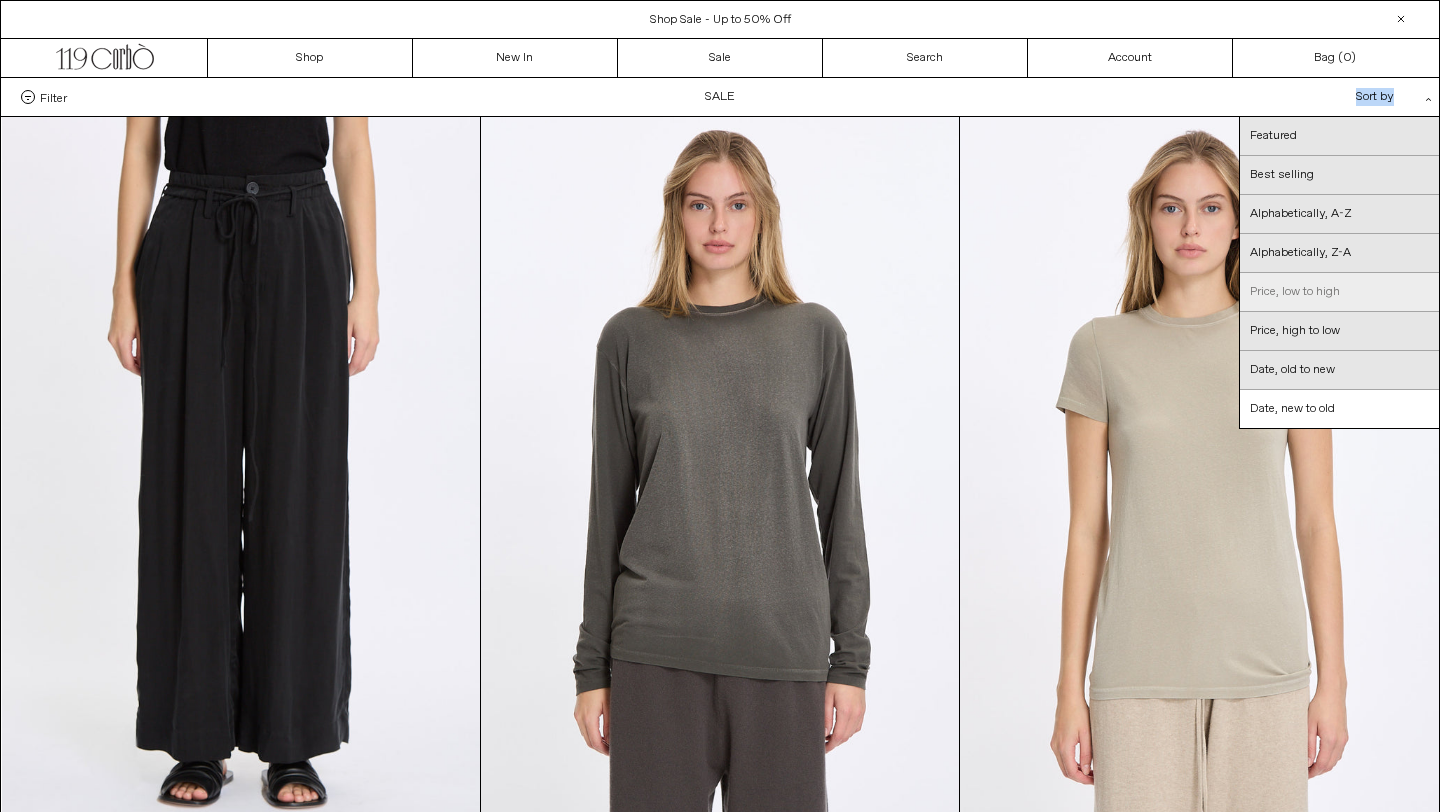 click on "Price, low to high" at bounding box center [1339, 292] 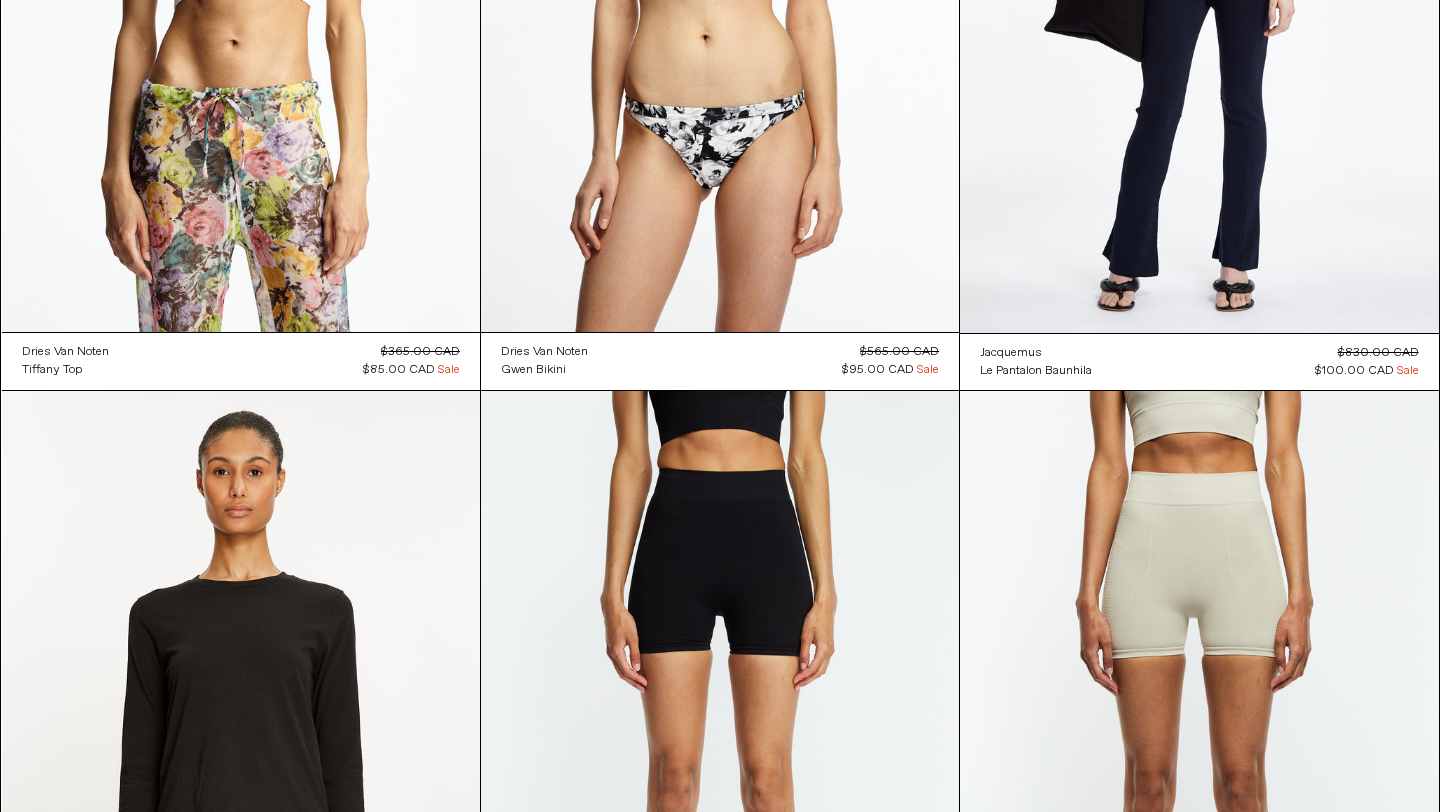 scroll, scrollTop: 0, scrollLeft: 0, axis: both 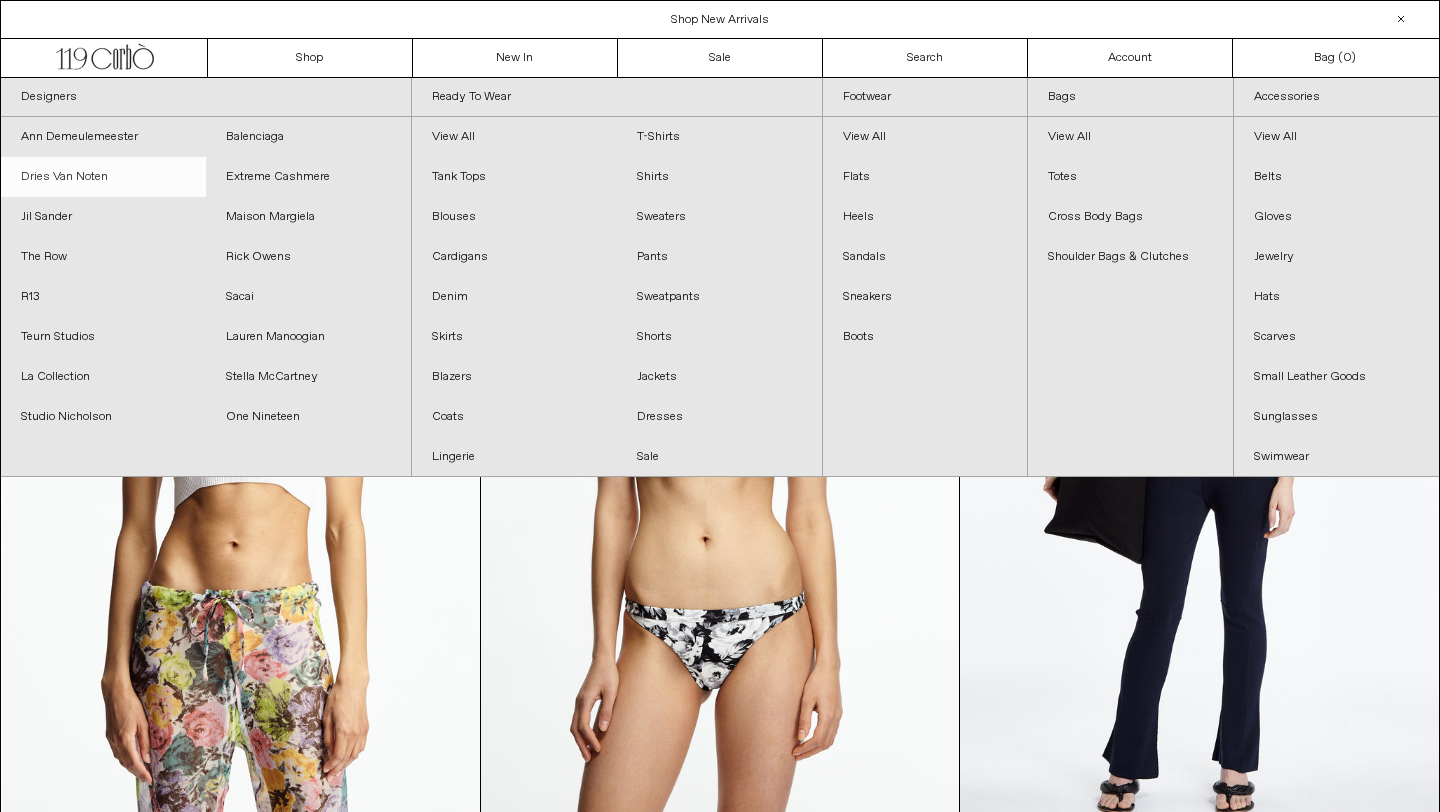 click on "Dries Van Noten" at bounding box center [103, 177] 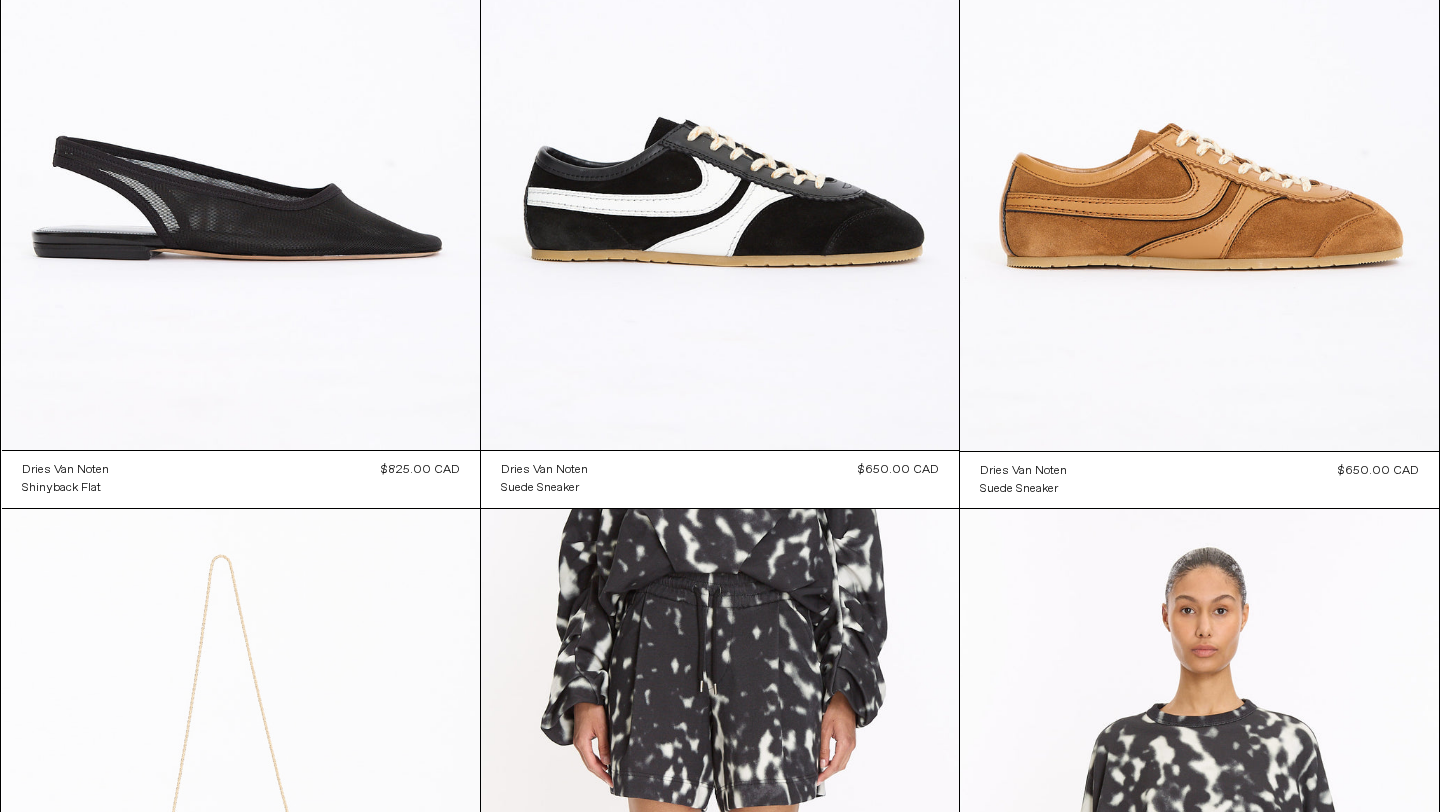 scroll, scrollTop: 0, scrollLeft: 0, axis: both 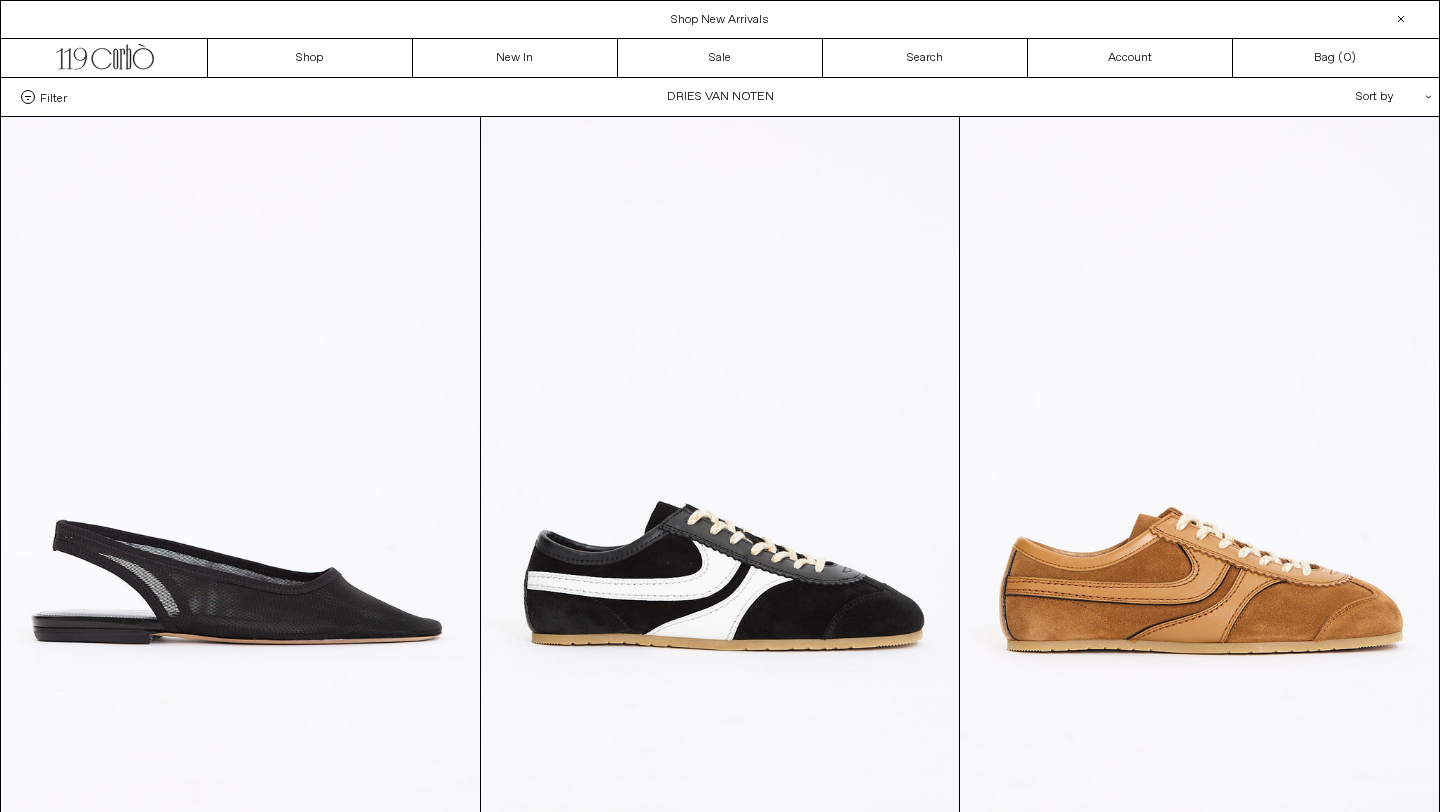 click on "Sort by  .cls-1{fill:#231f20}" at bounding box center [1329, 97] 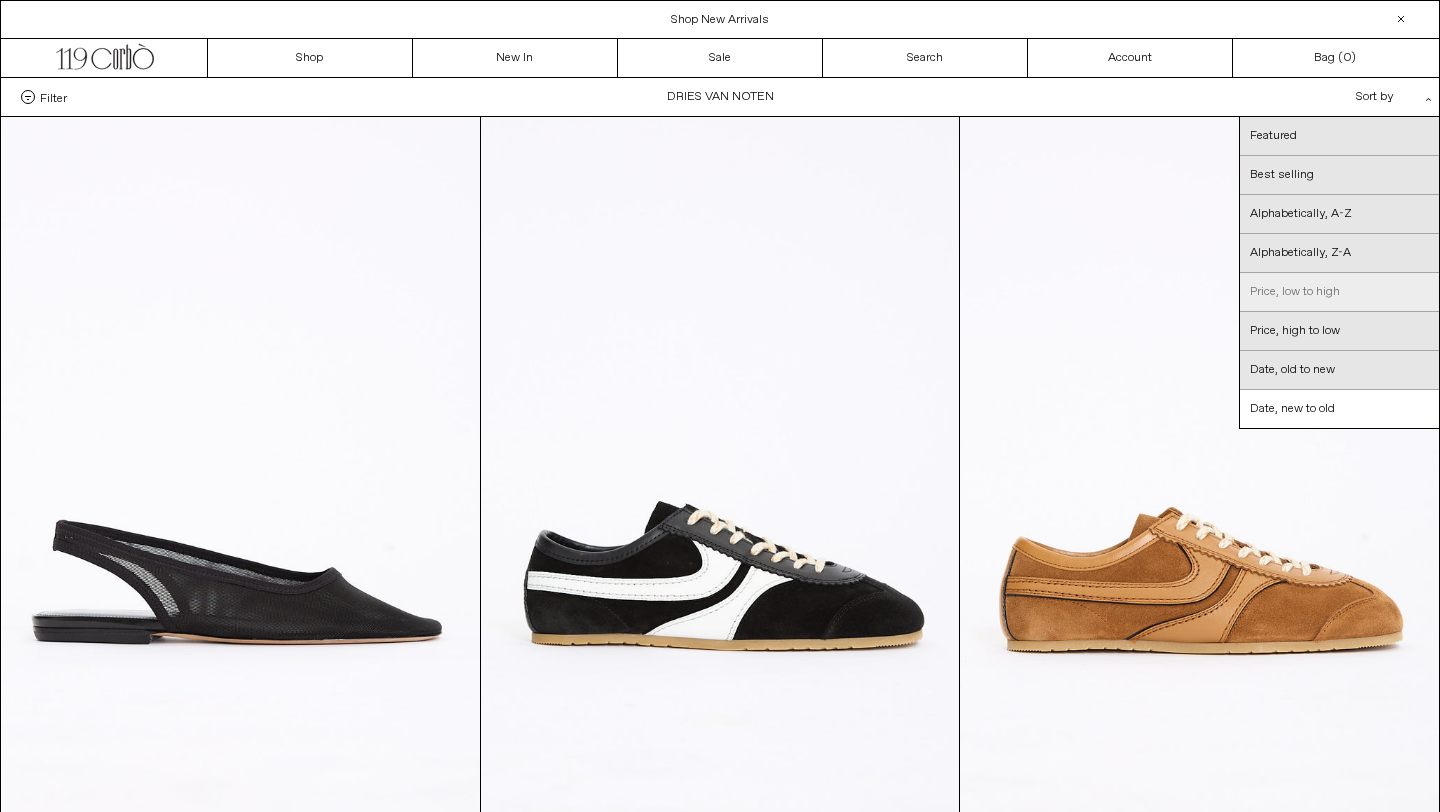 click on "Price, low to high" at bounding box center [1339, 292] 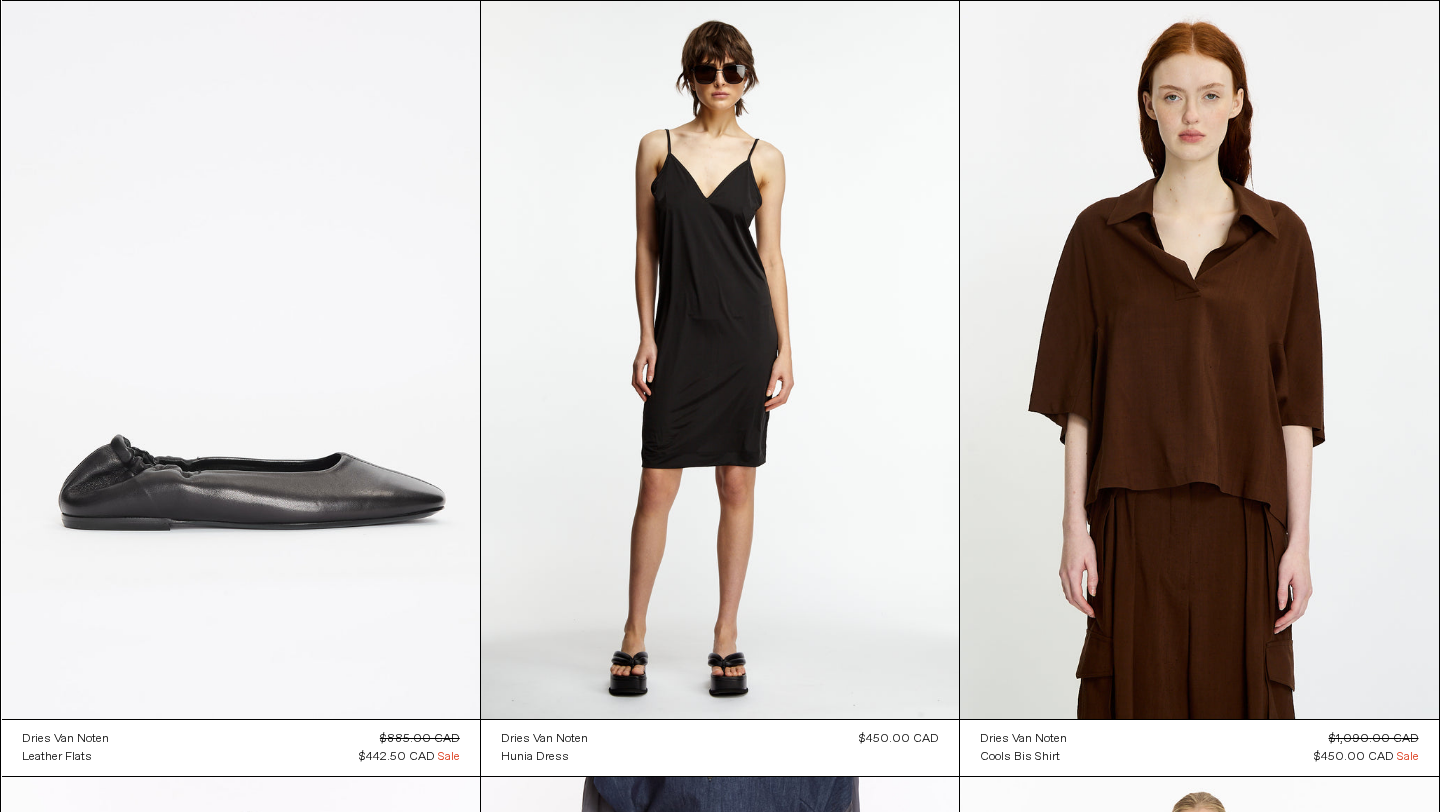 scroll, scrollTop: 3219, scrollLeft: 0, axis: vertical 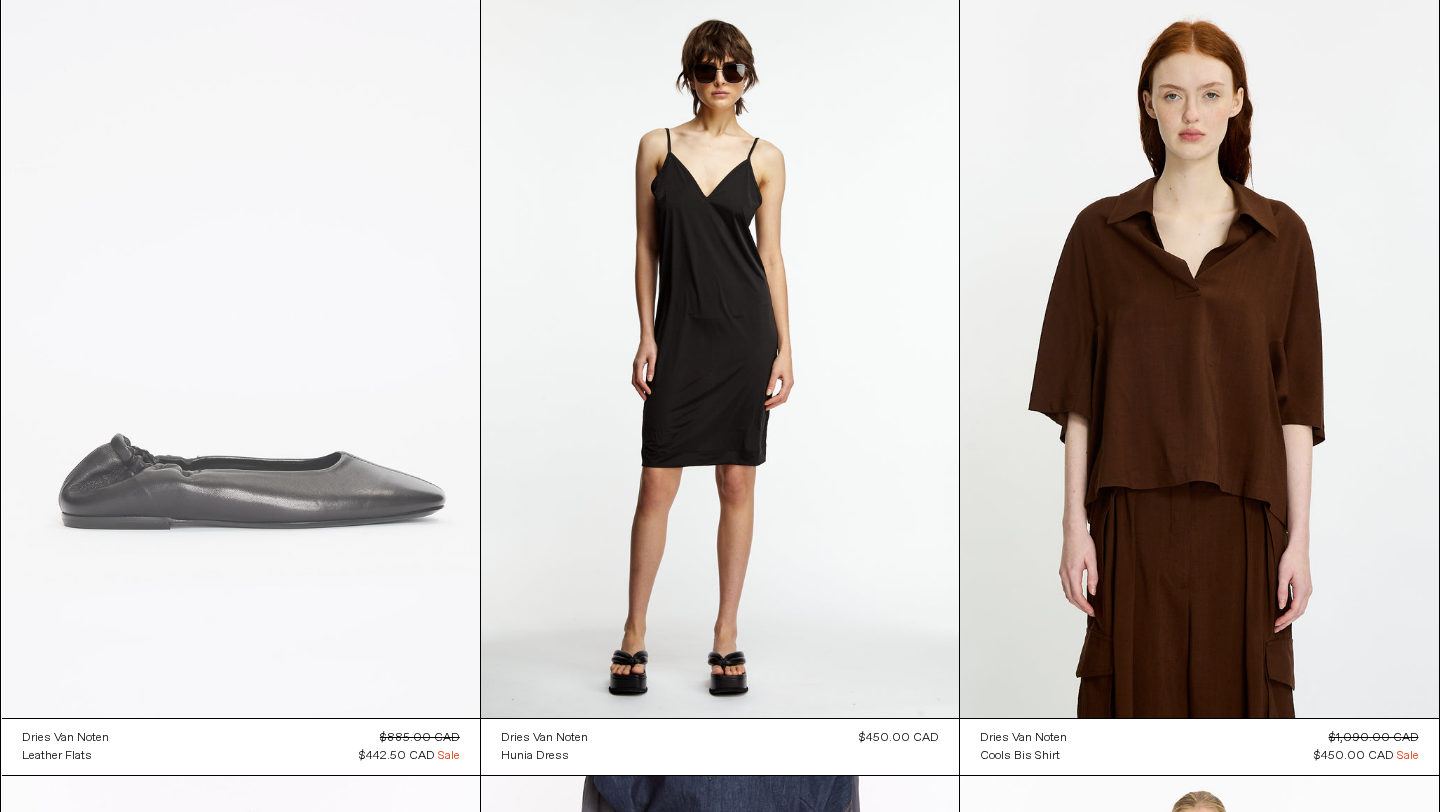 click at bounding box center (241, 358) 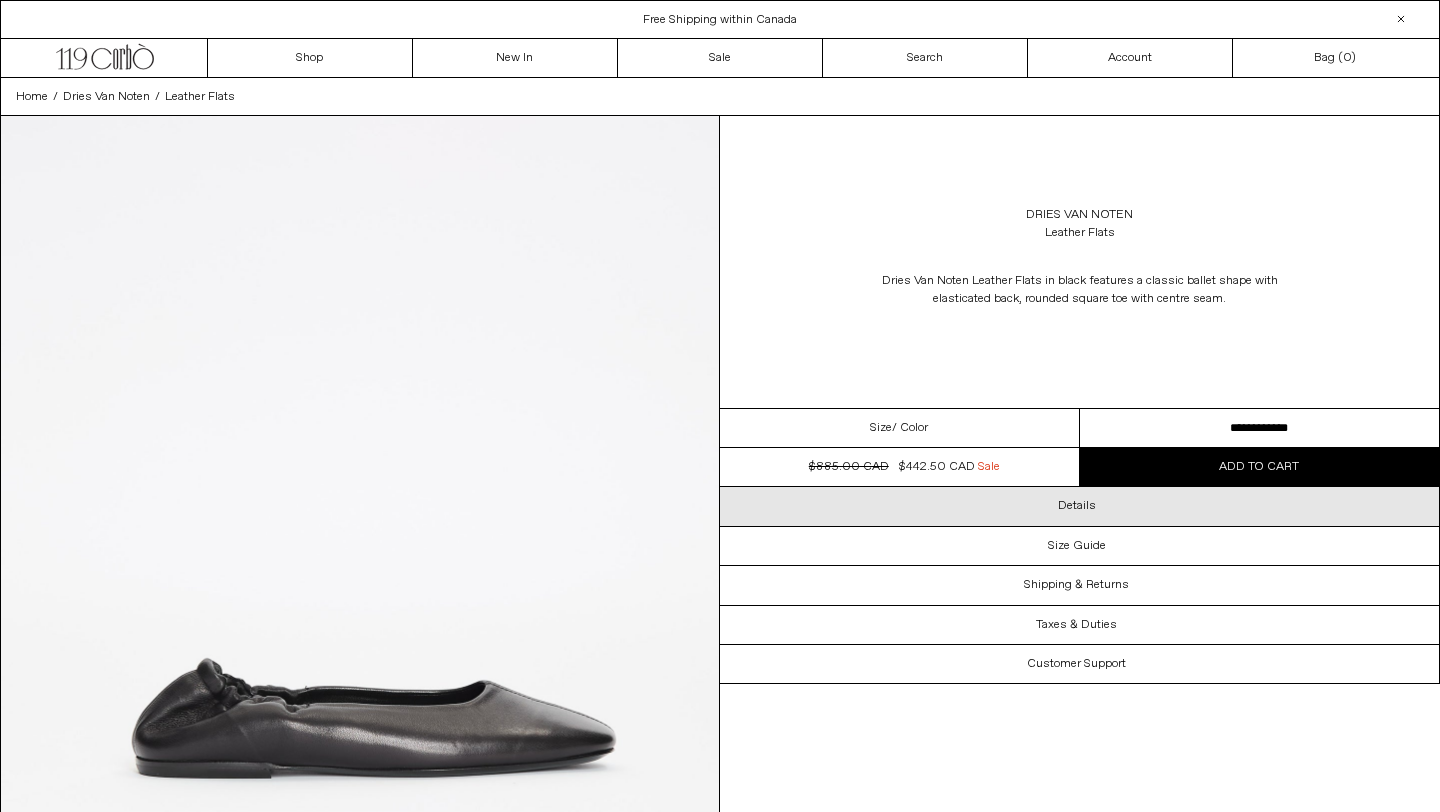 scroll, scrollTop: 0, scrollLeft: 0, axis: both 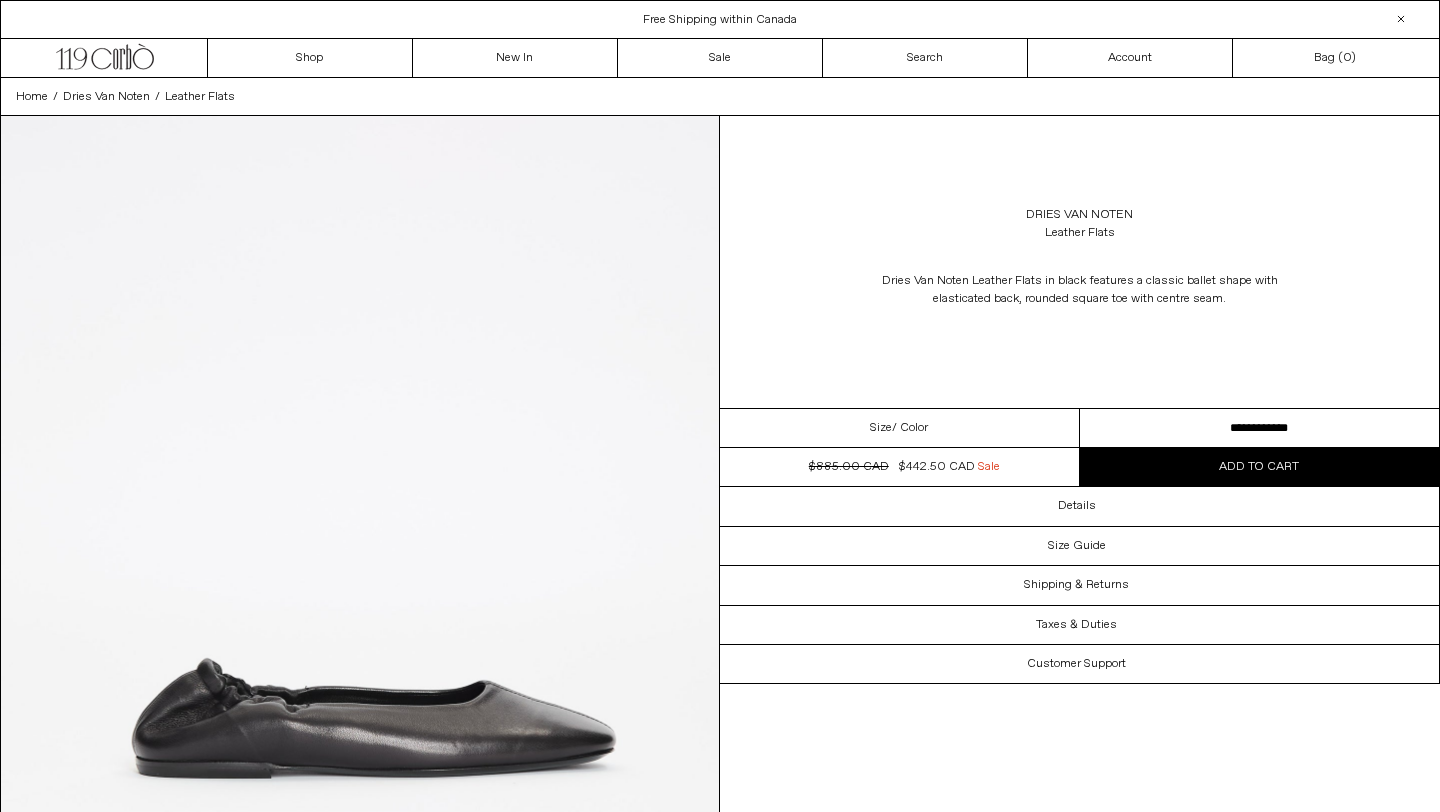 click on "**********" at bounding box center [1260, 428] 